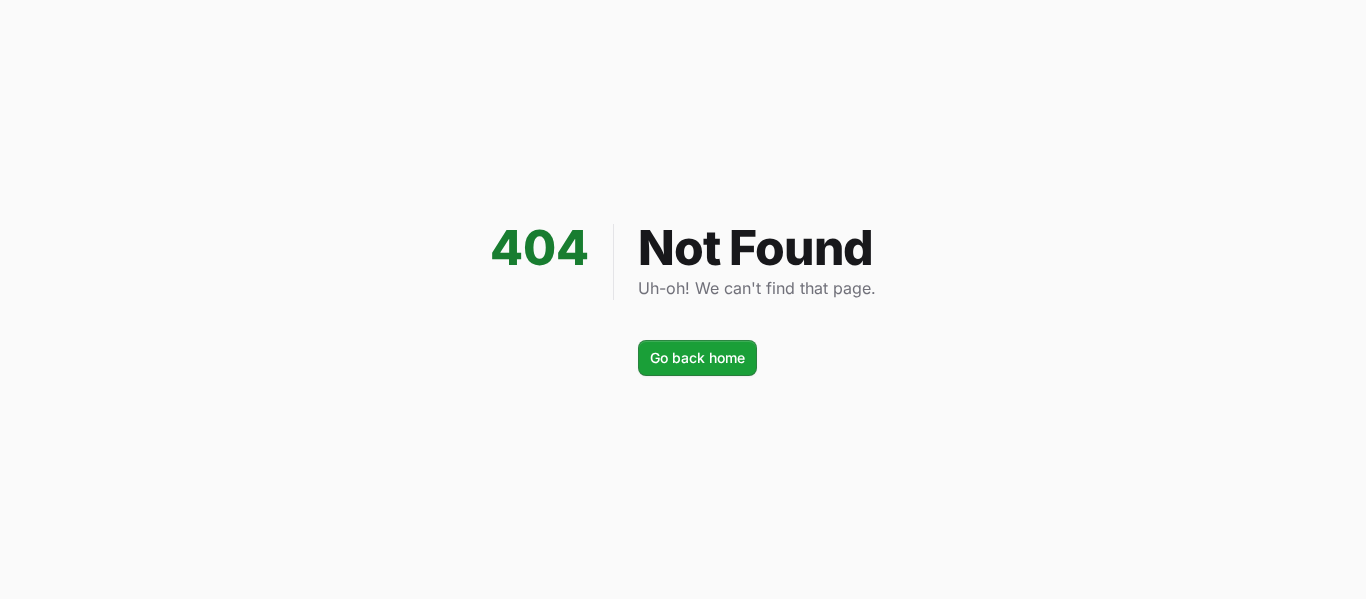 scroll, scrollTop: 0, scrollLeft: 0, axis: both 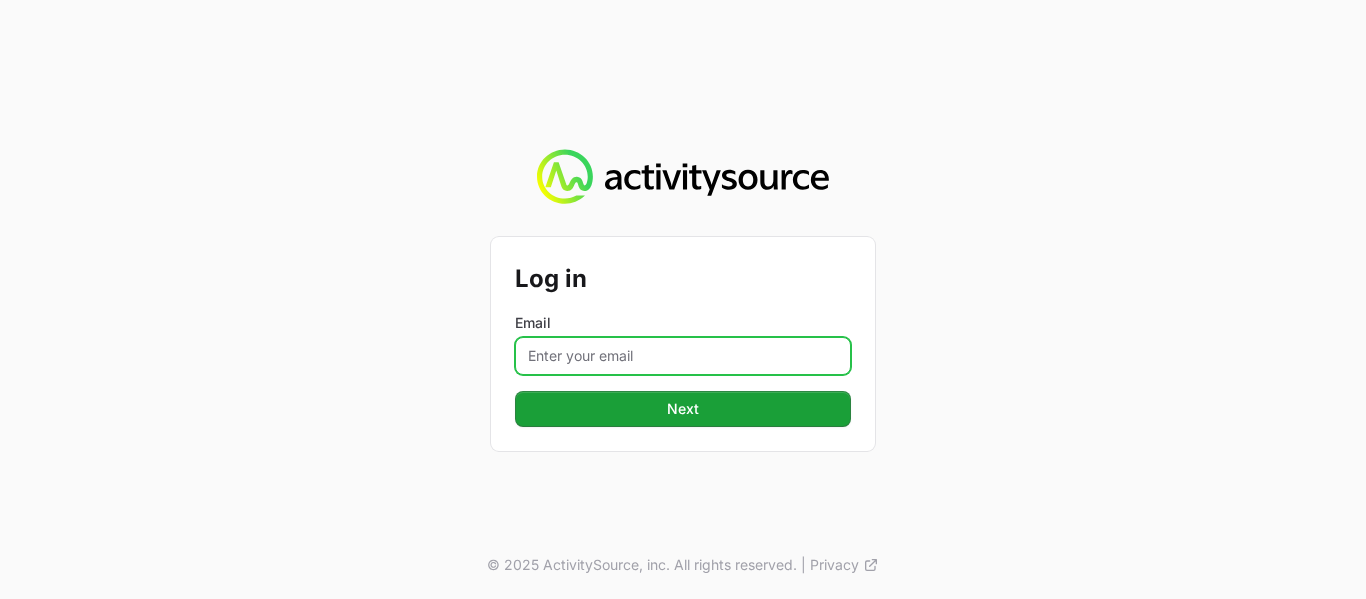 click on "Email" 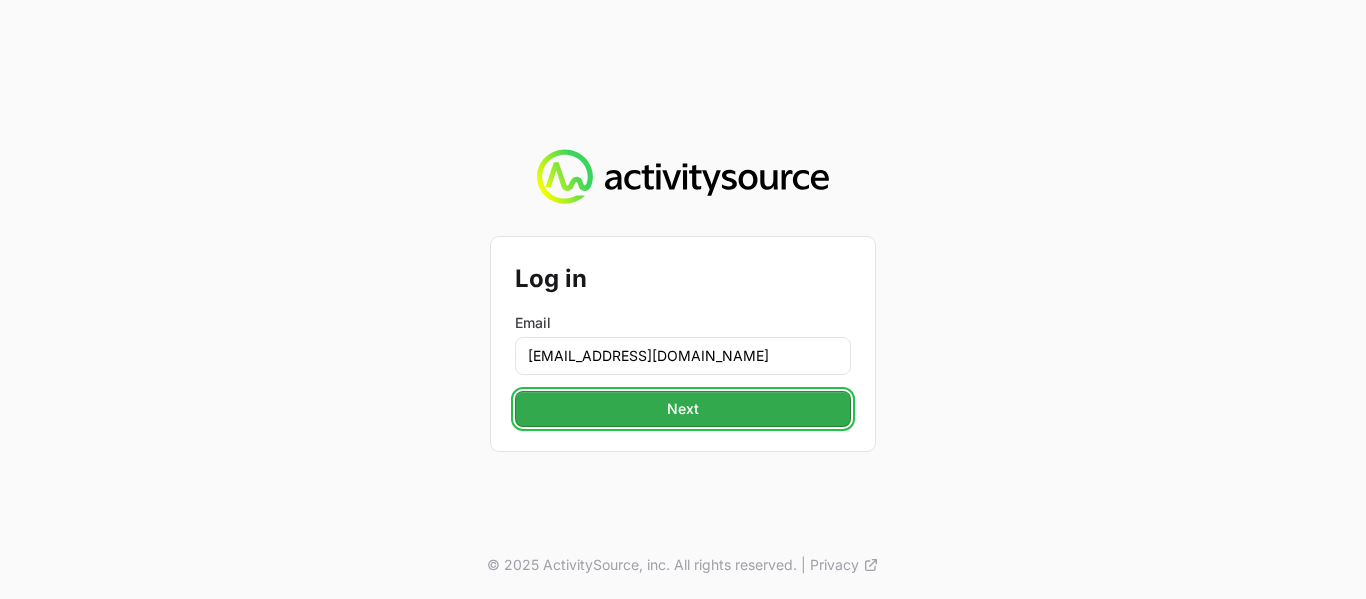 click on "Next" 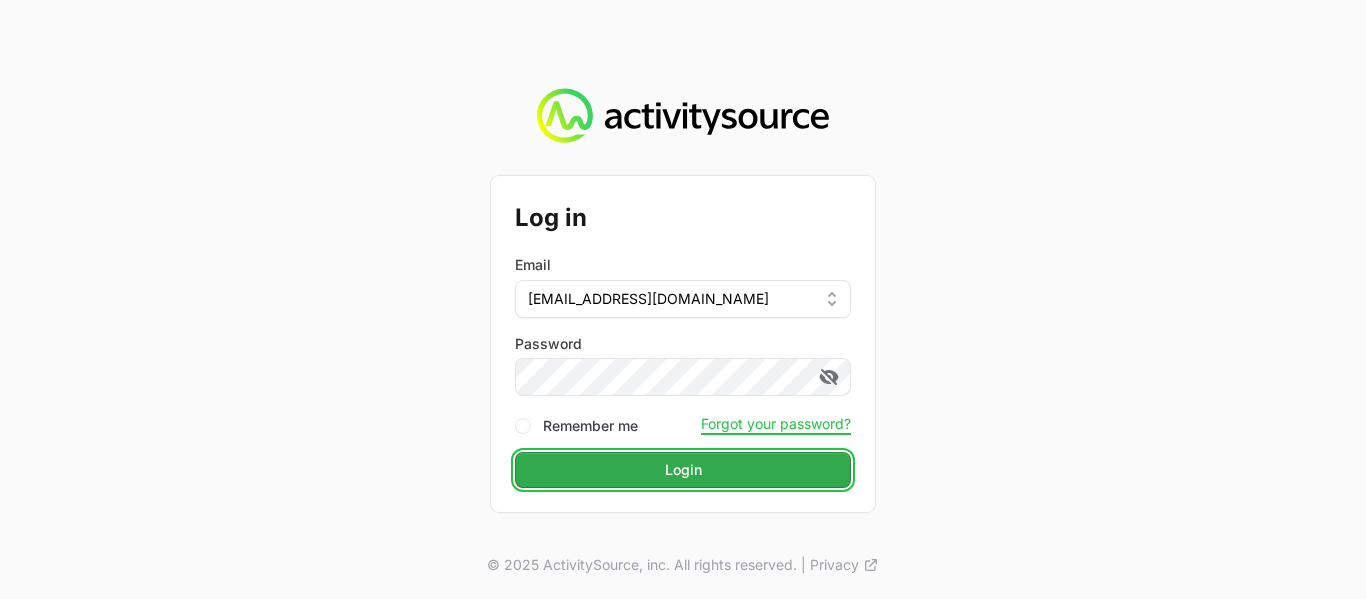 click on "Login" 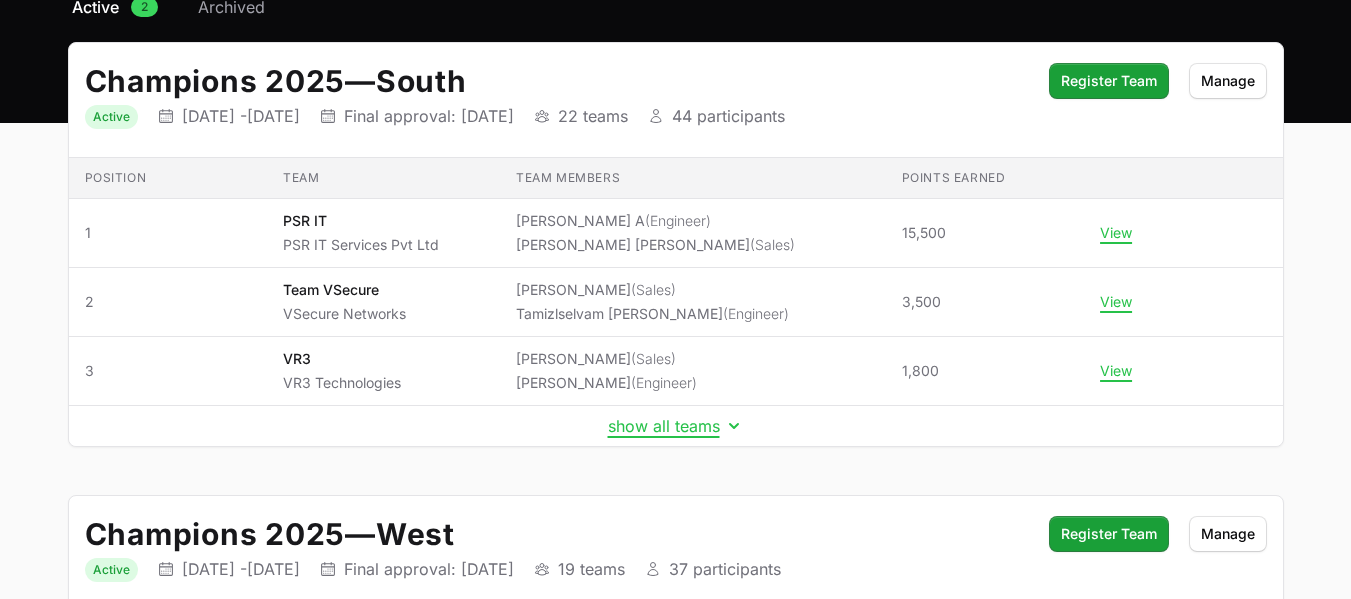 scroll, scrollTop: 173, scrollLeft: 0, axis: vertical 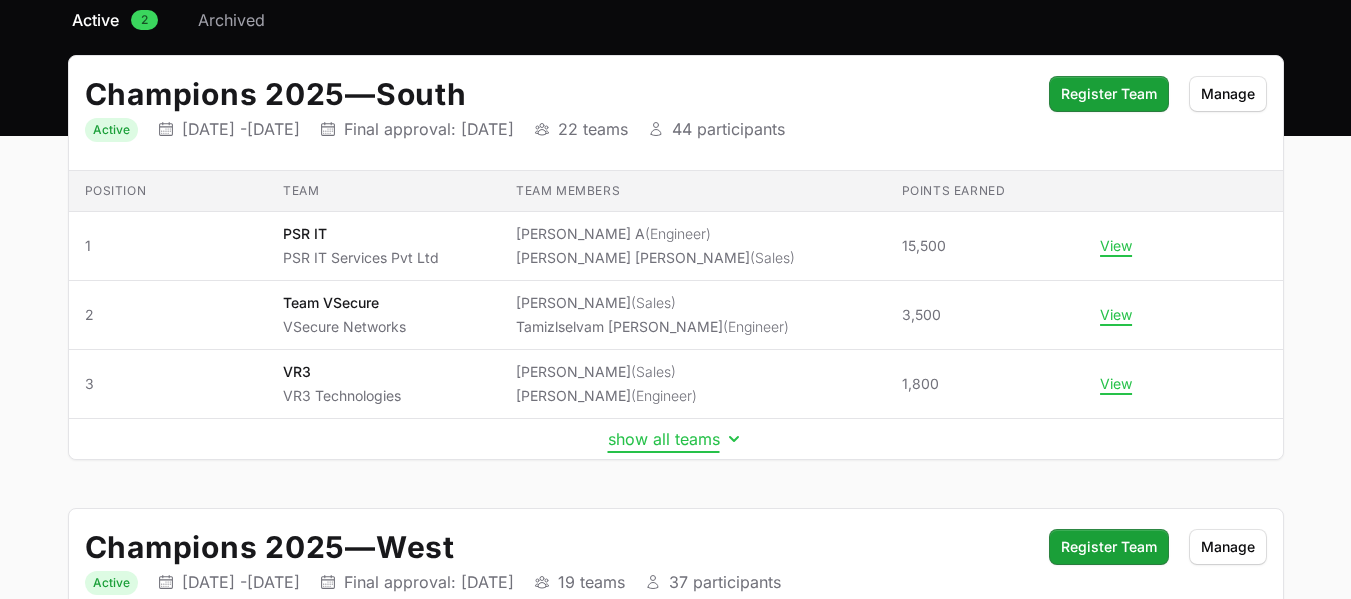 click 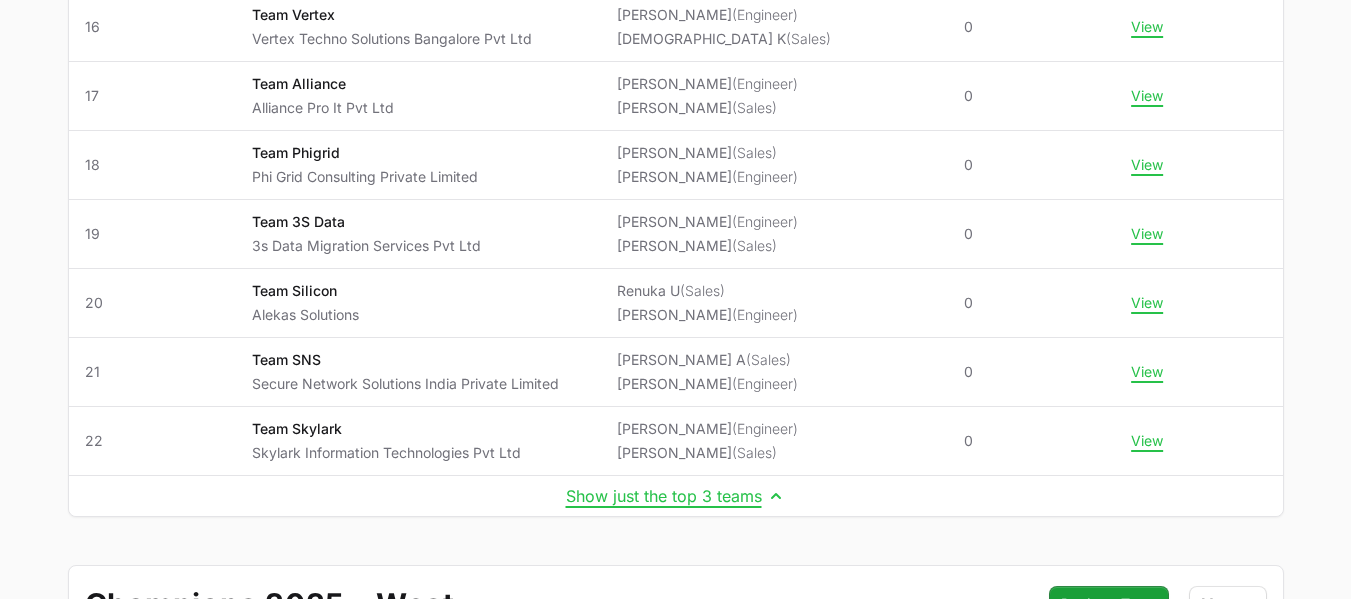 scroll, scrollTop: 1463, scrollLeft: 0, axis: vertical 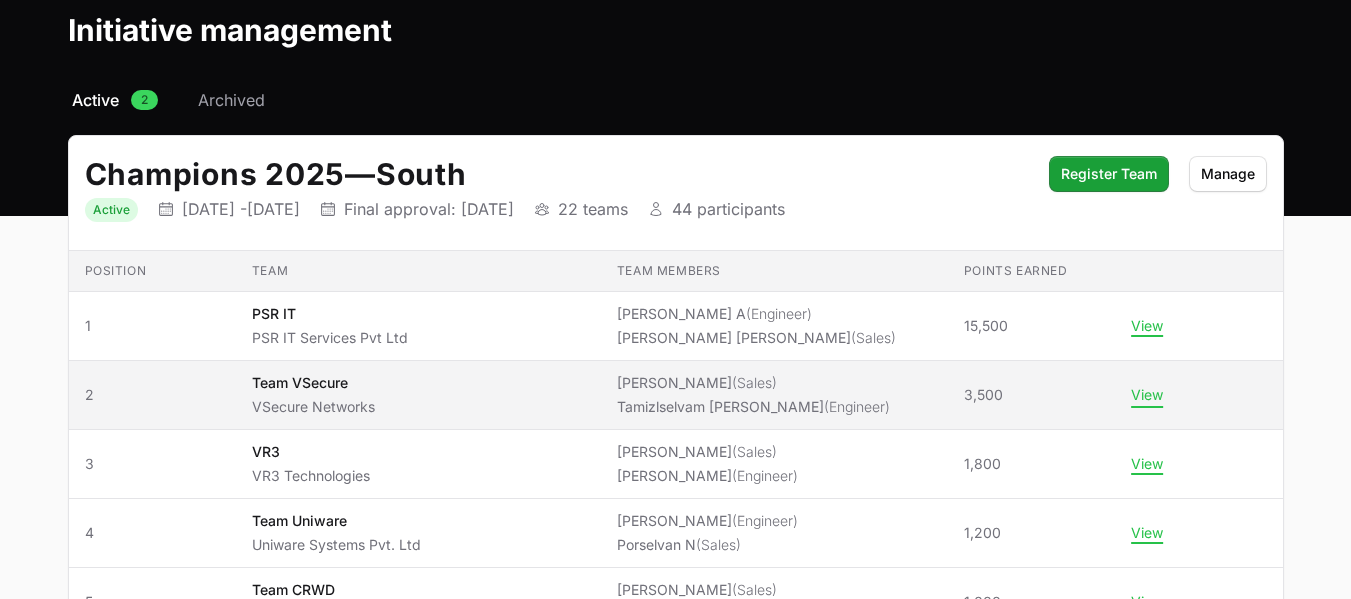 click on "View" 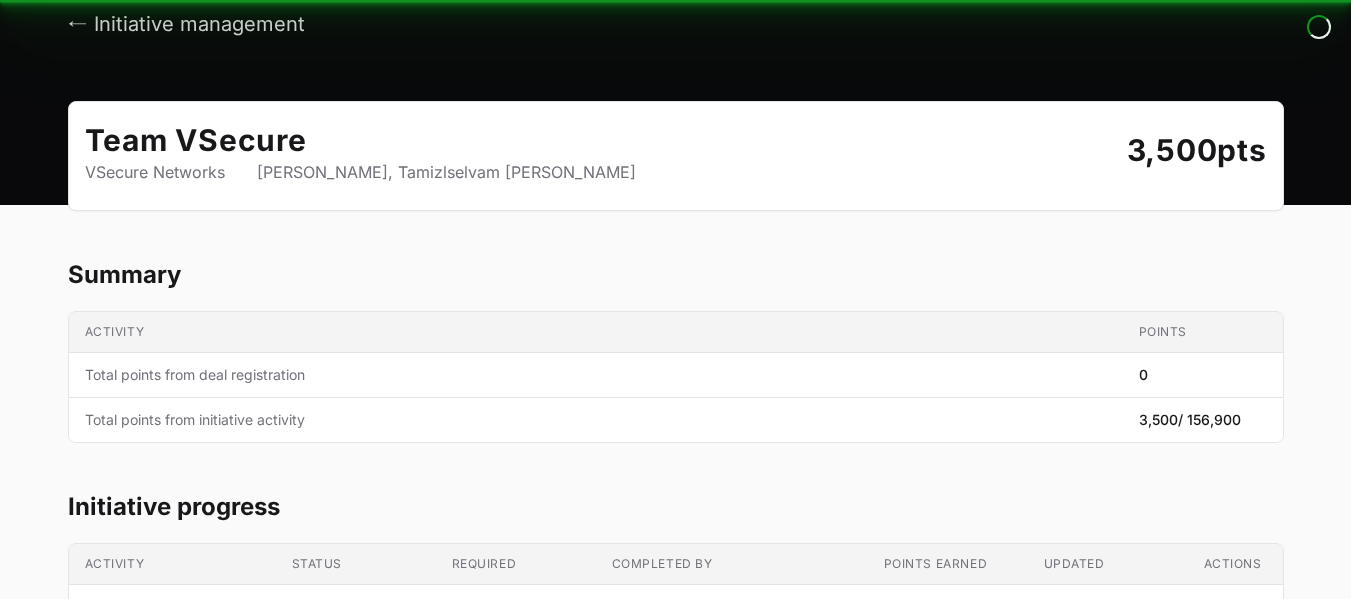 scroll, scrollTop: 0, scrollLeft: 0, axis: both 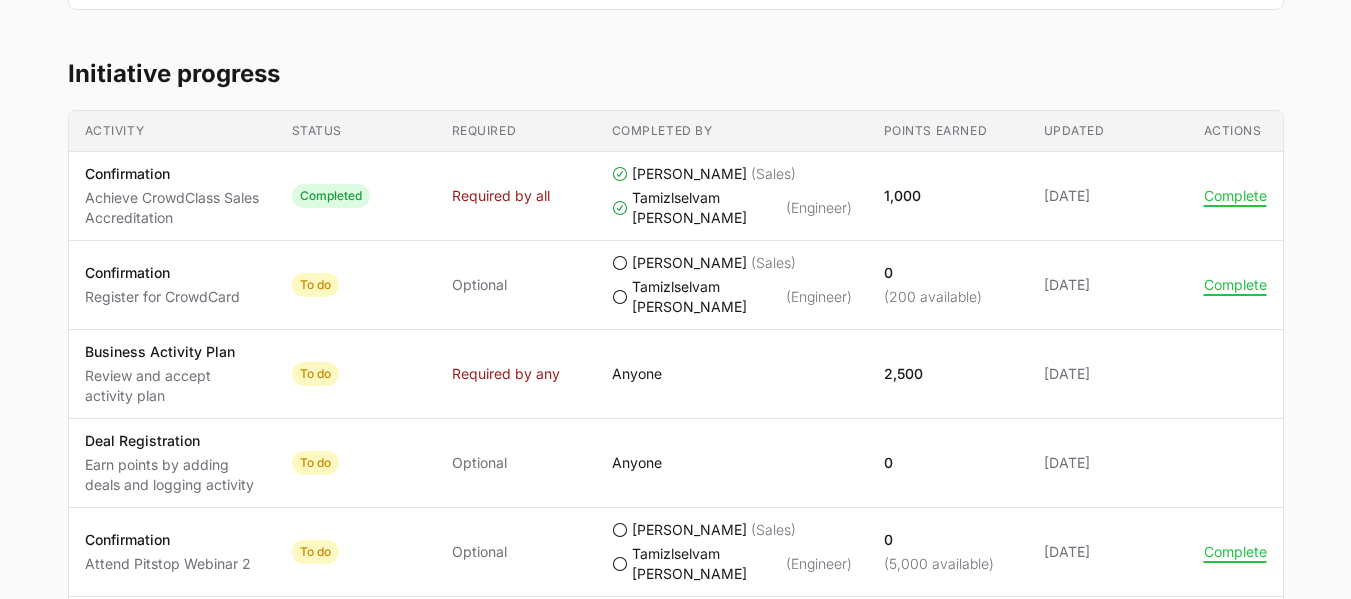 click on "Optional" 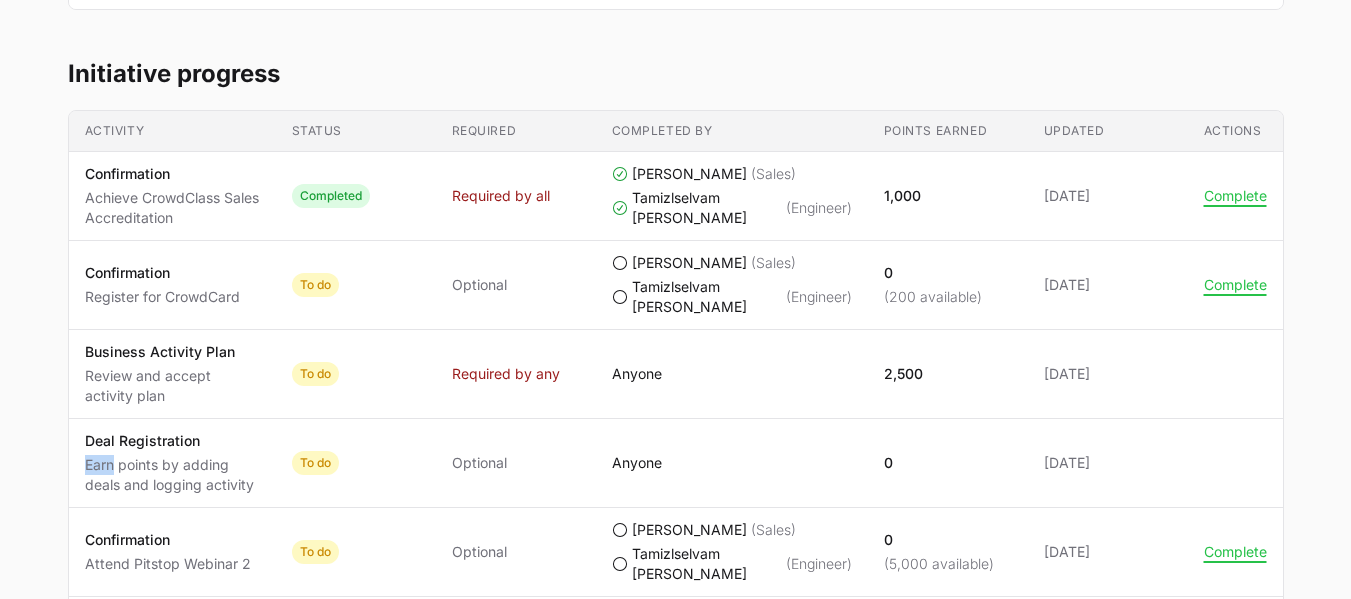 click on "Earn points by adding deals and logging activity" 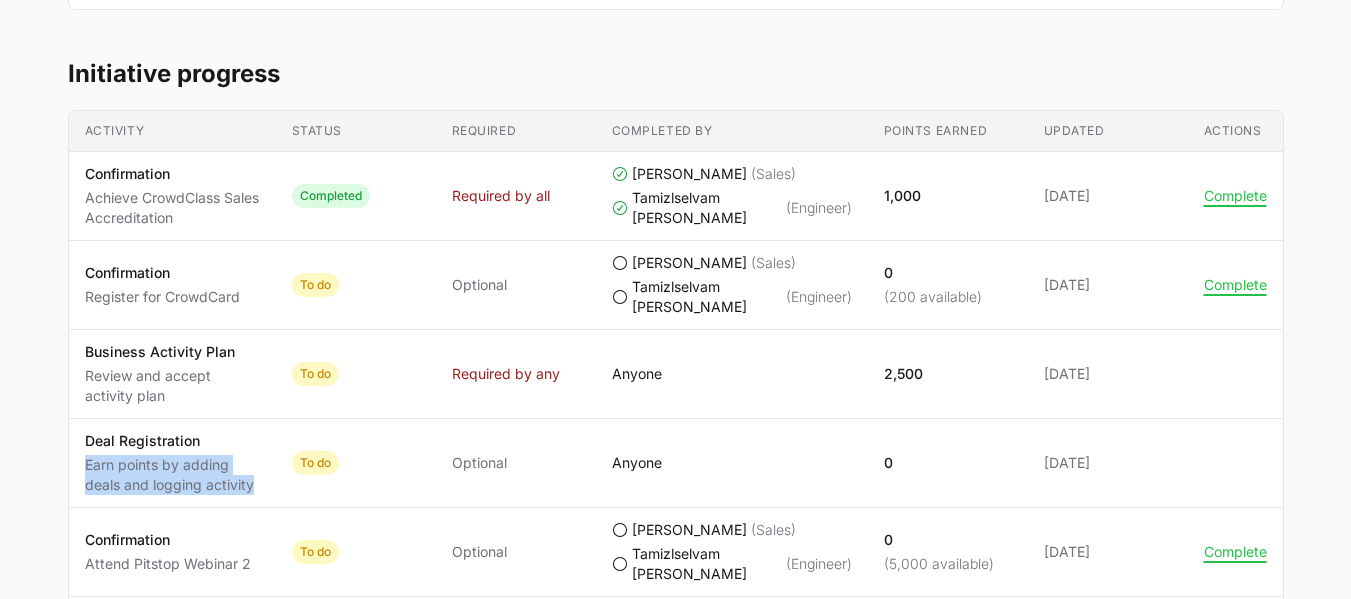 click on "Earn points by adding deals and logging activity" 